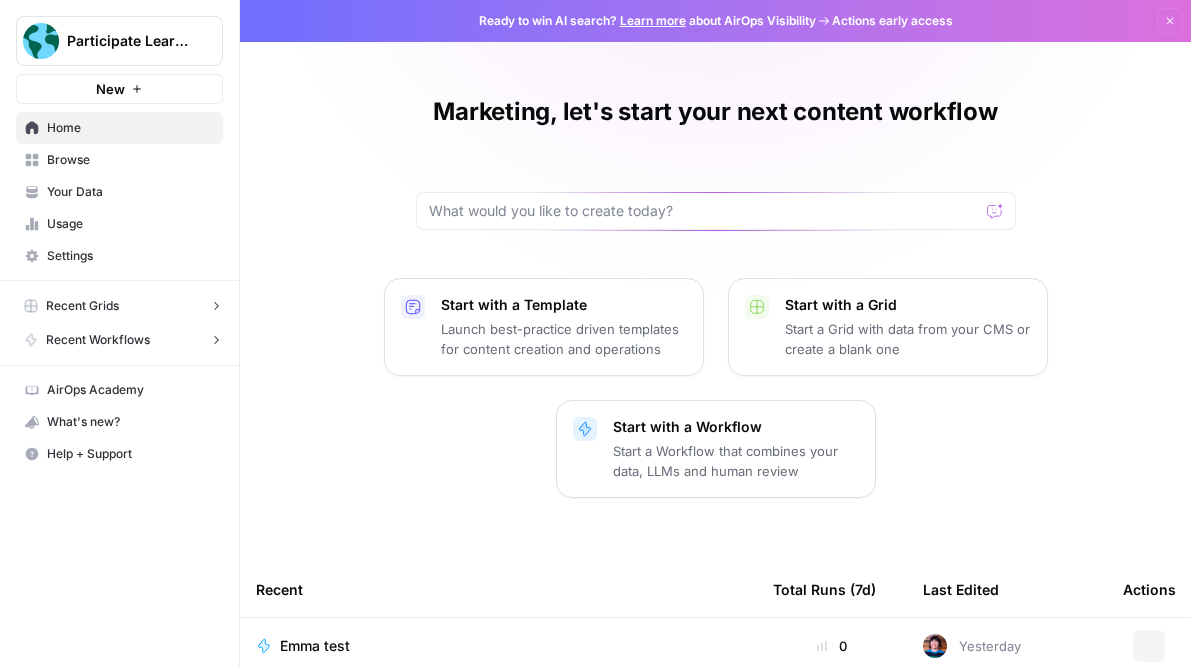 scroll, scrollTop: 0, scrollLeft: 0, axis: both 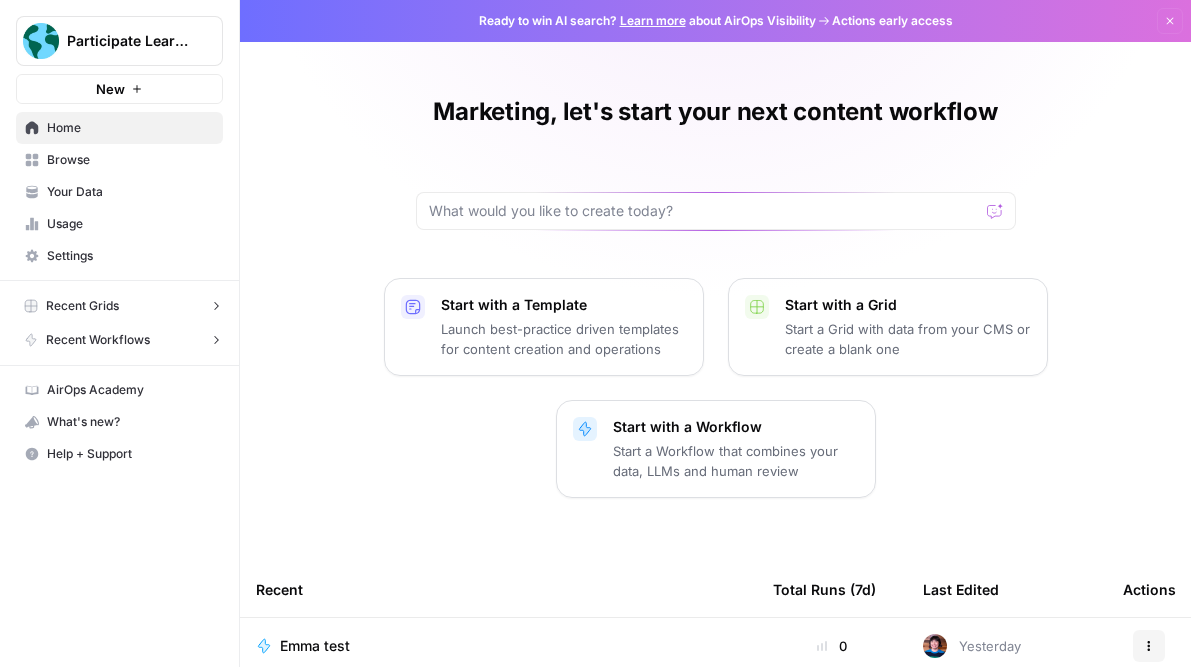 click on "Your Data" at bounding box center [119, 192] 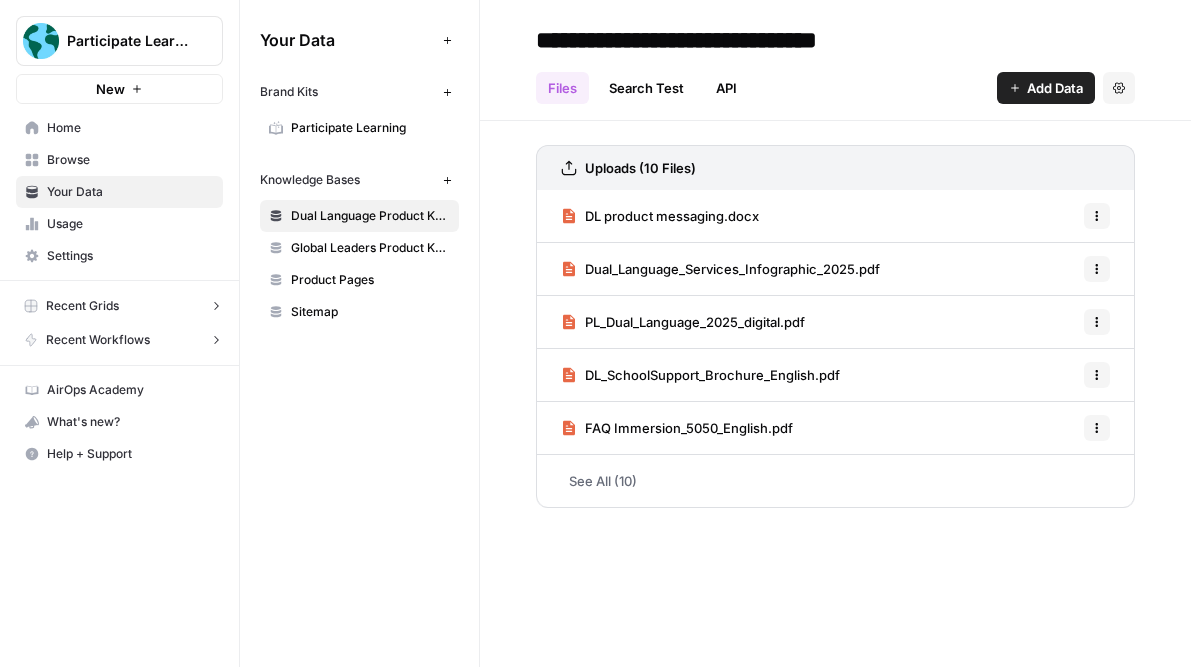 click on "Global Leaders Product Knowledge" at bounding box center (370, 248) 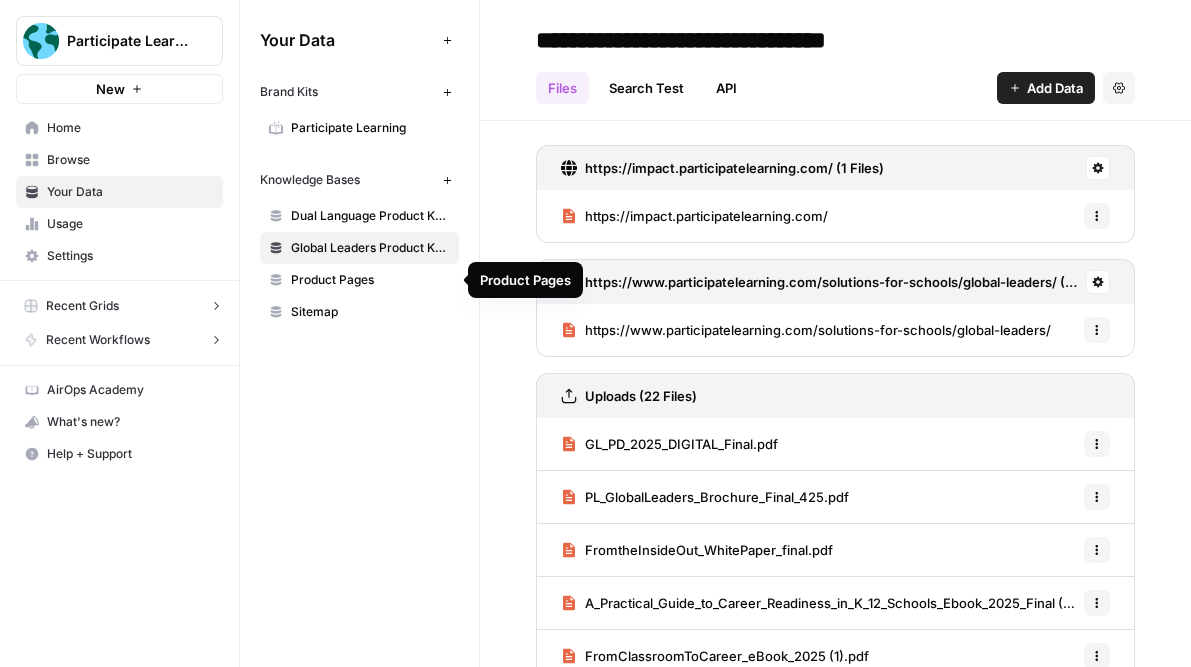 click on "Product Pages" at bounding box center [370, 280] 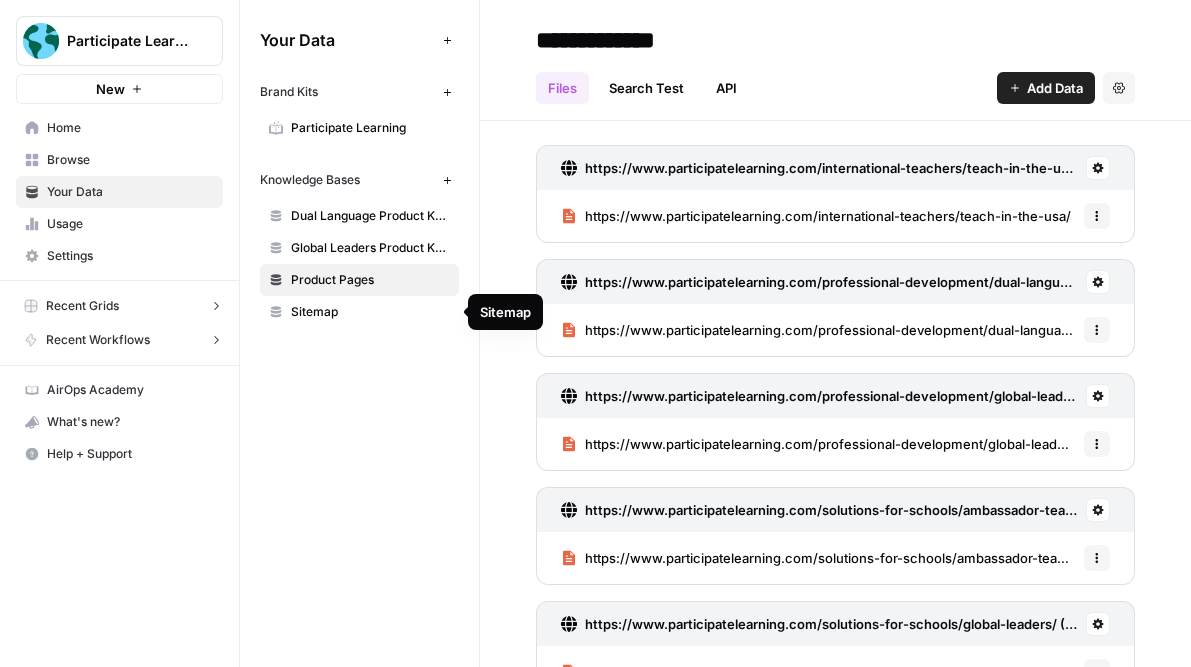 click on "Sitemap" at bounding box center (370, 312) 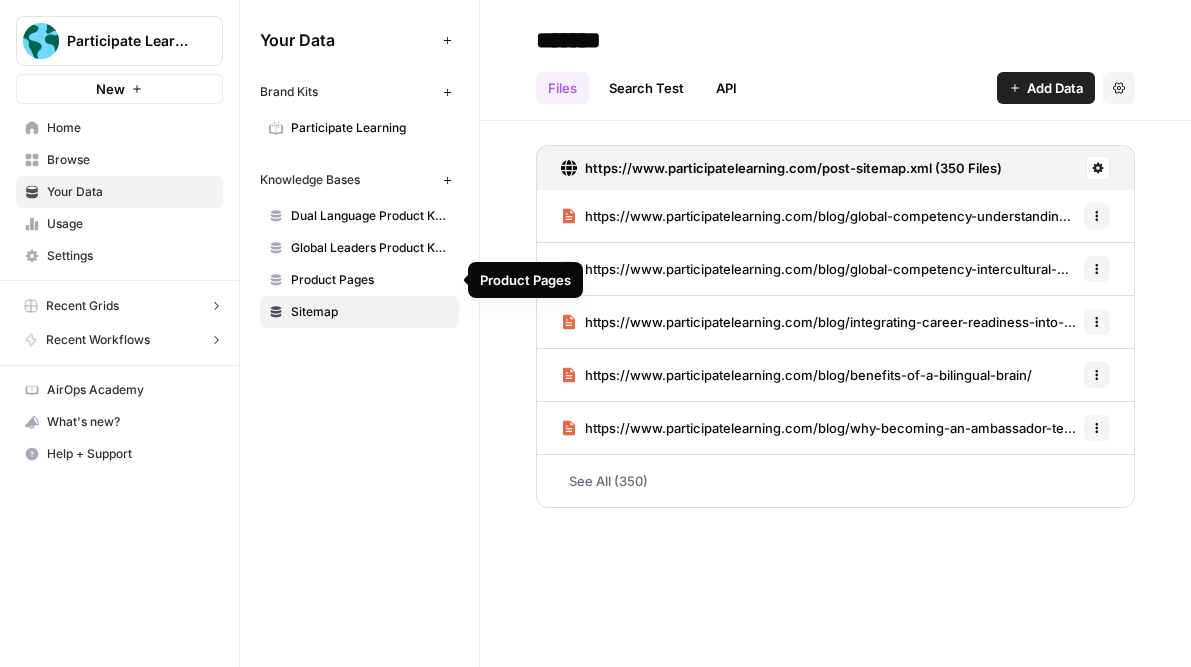 click on "Global Leaders Product Knowledge" at bounding box center (359, 248) 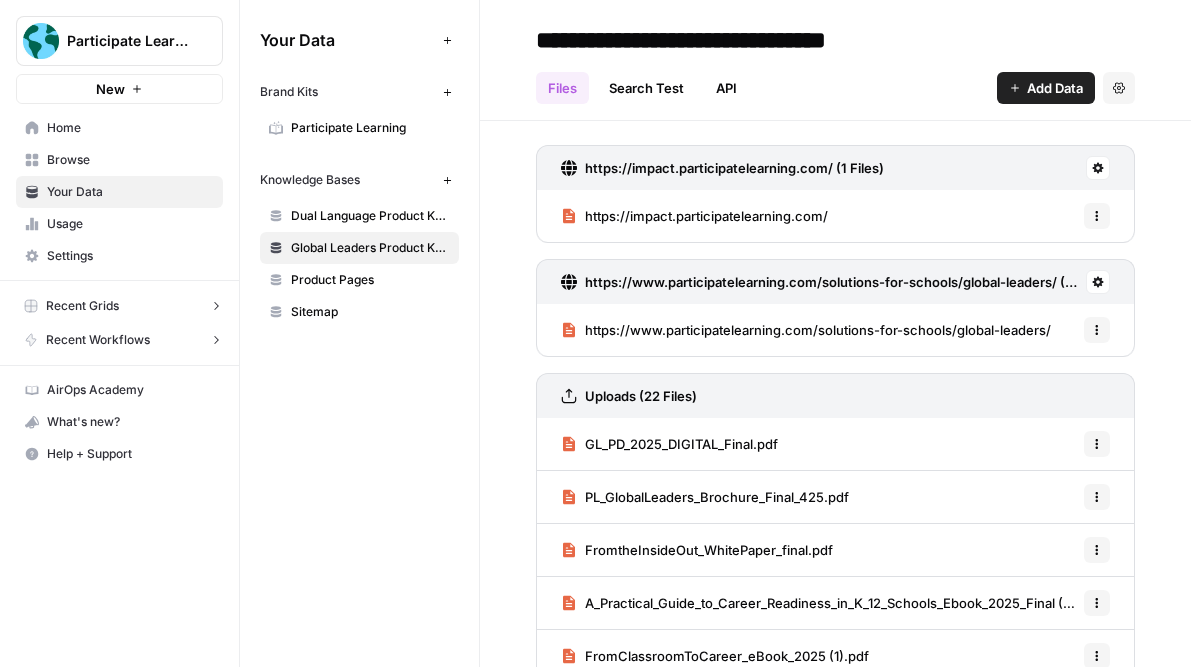 click on "Dual Language Product Knowledge" at bounding box center [370, 216] 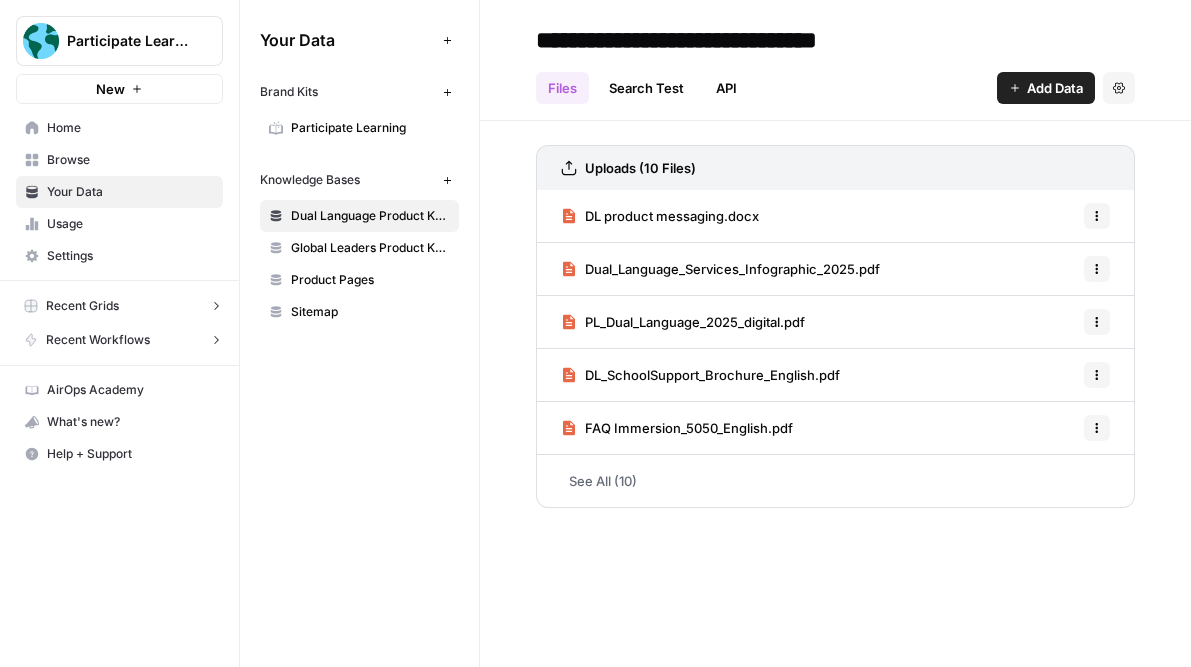 click on "Uploads (22 Files) Your Data Add Data Brand Kits New Participate Learning Knowledge Bases New Dual Language Product Knowledge Global Leaders Product Knowledge Product Pages Sitemap" at bounding box center (359, 333) 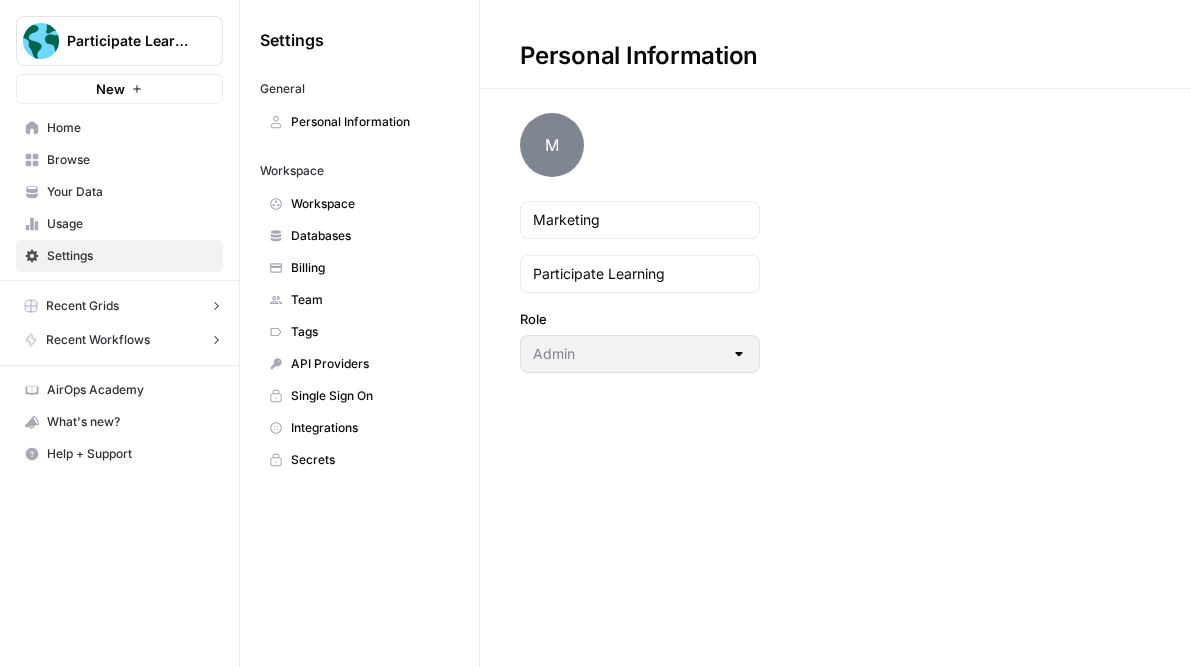 click on "API Providers" at bounding box center [370, 364] 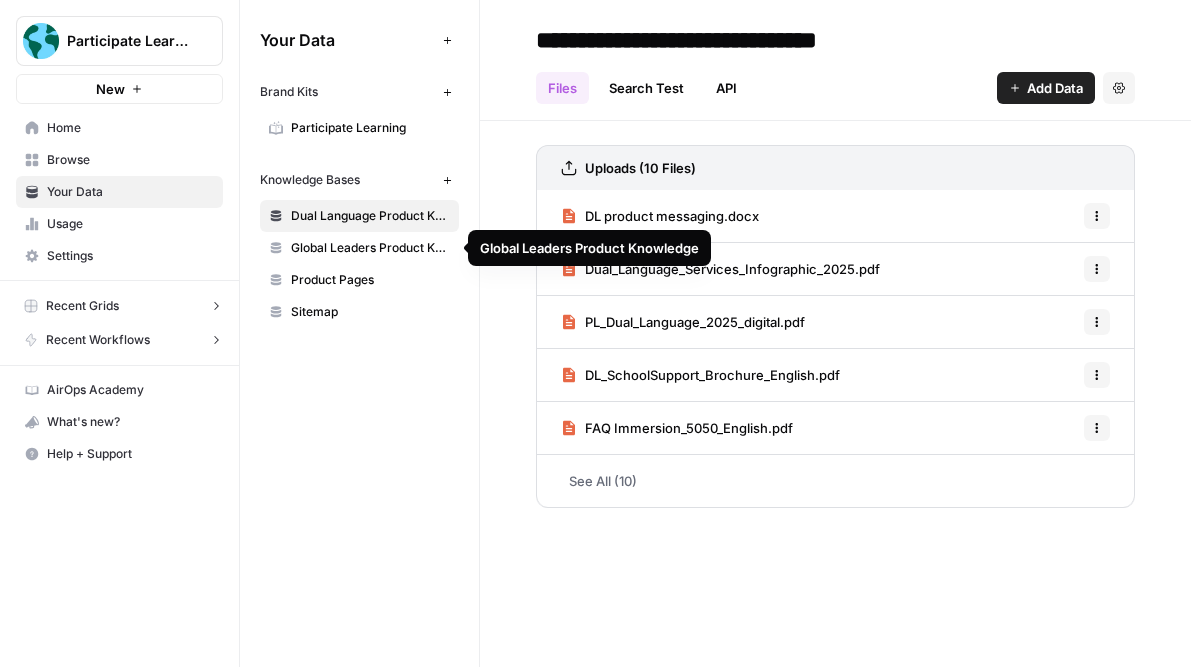 click on "Global Leaders Product Knowledge" at bounding box center (370, 248) 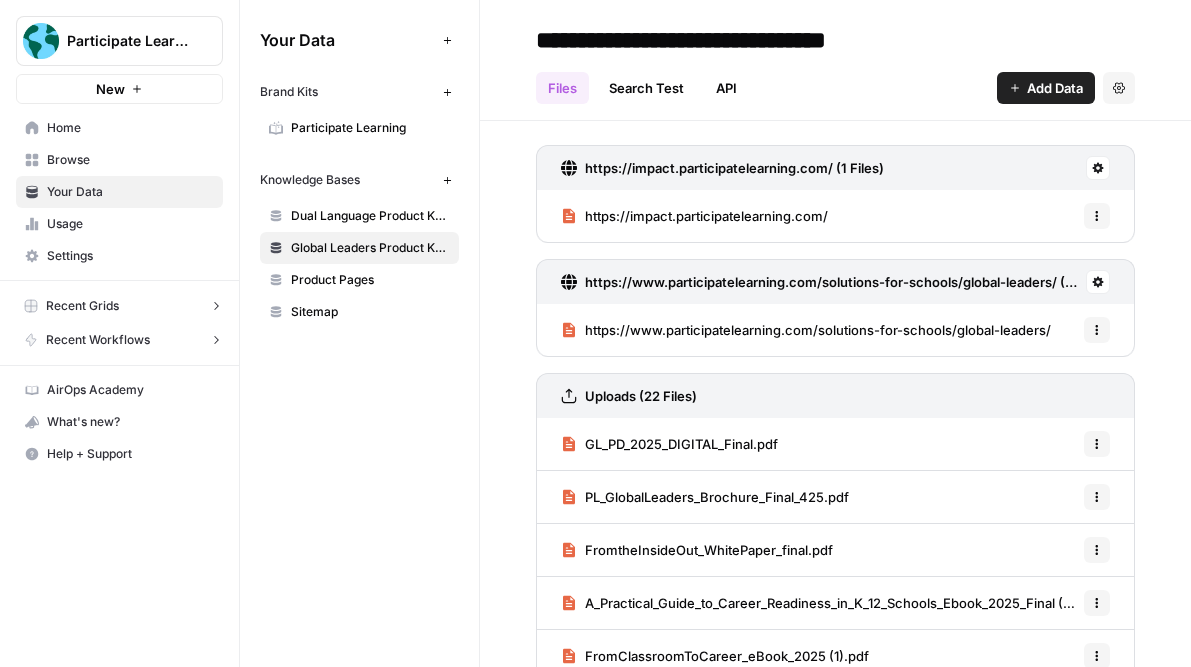 click on "Dual Language Product Knowledge" at bounding box center [370, 216] 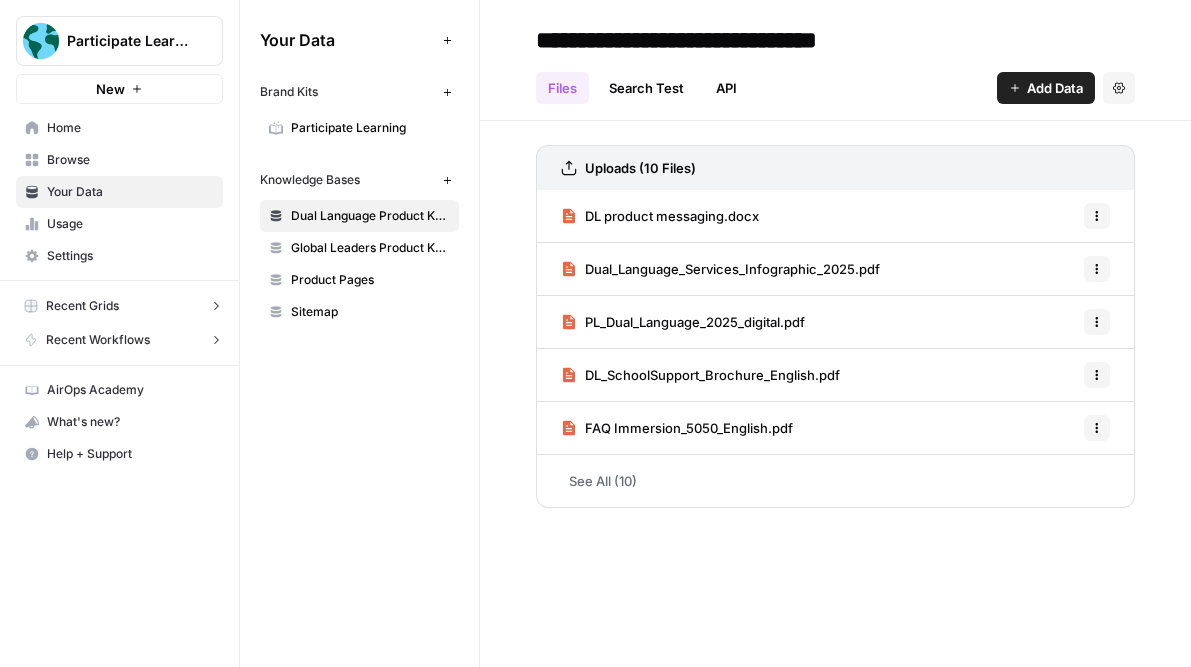 click on "DL product messaging.docx" at bounding box center (672, 216) 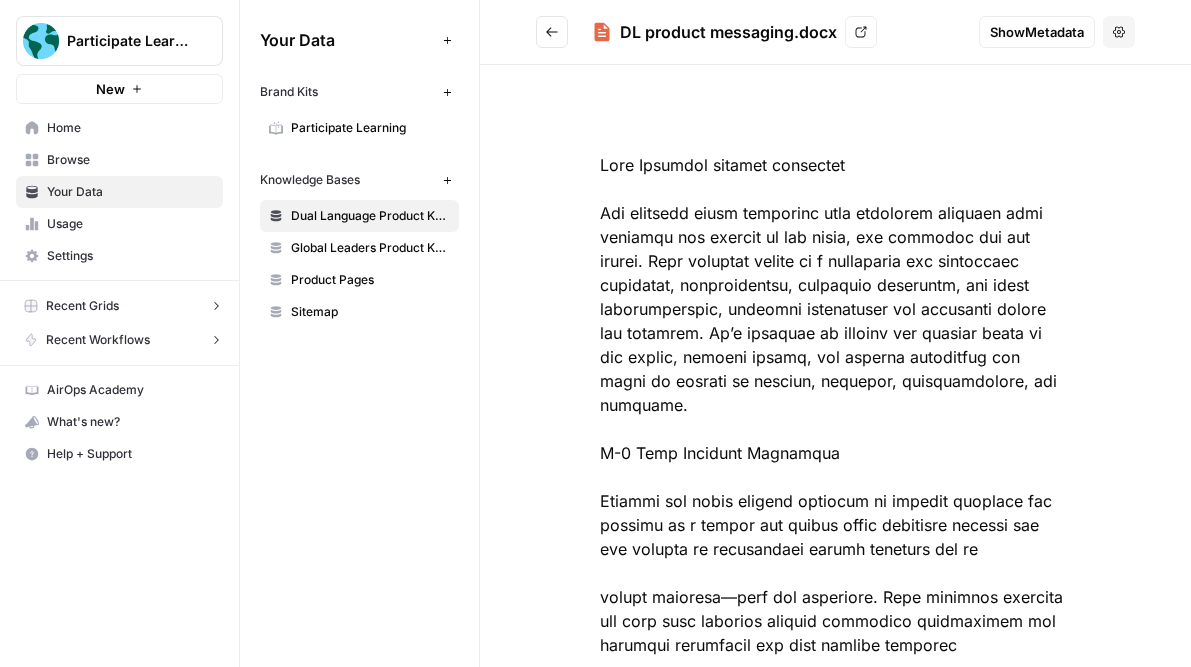 click 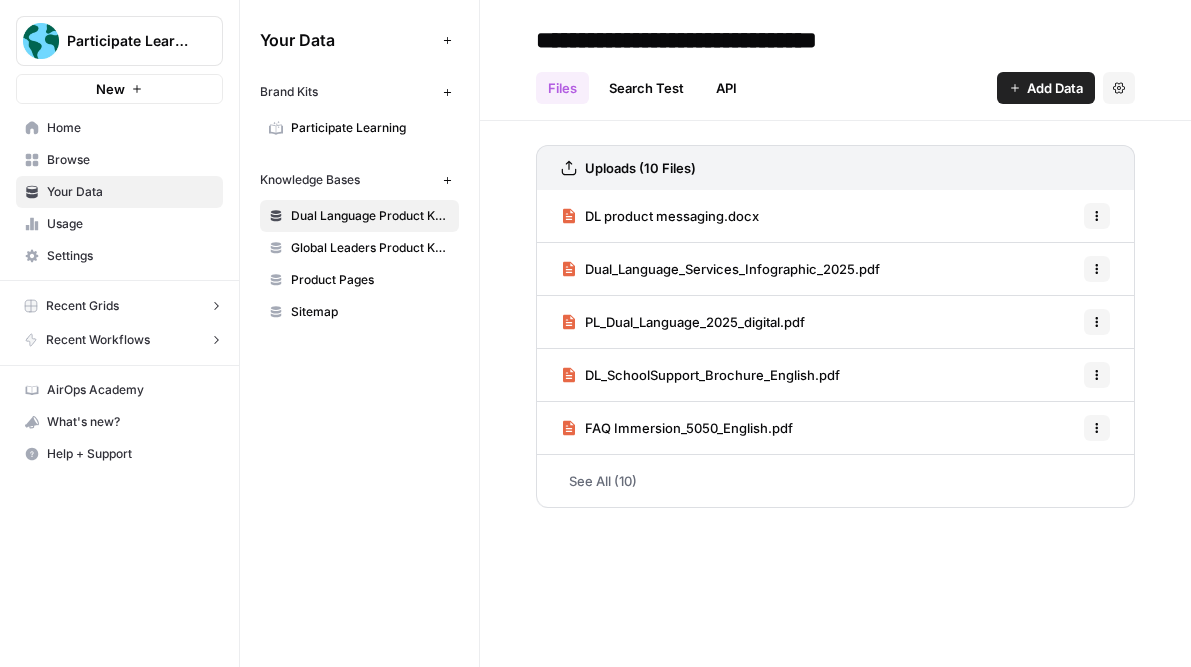 click on "Dual_Language_Services_Infographic_2025.pdf" at bounding box center (732, 269) 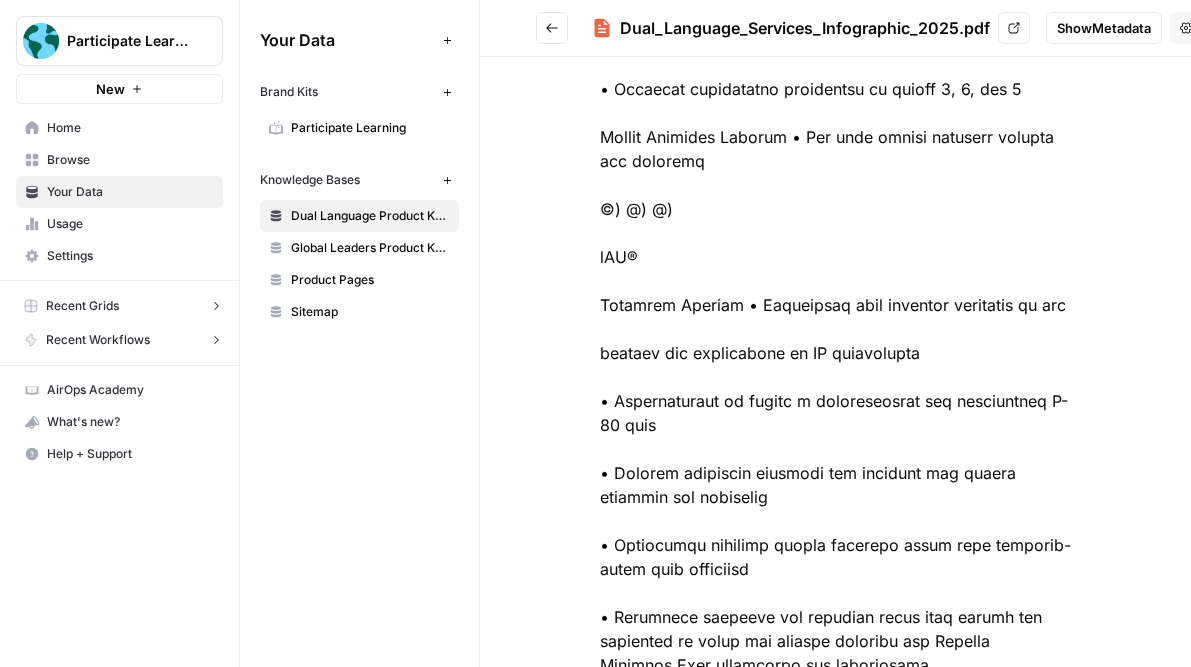 click at bounding box center (835, 89) 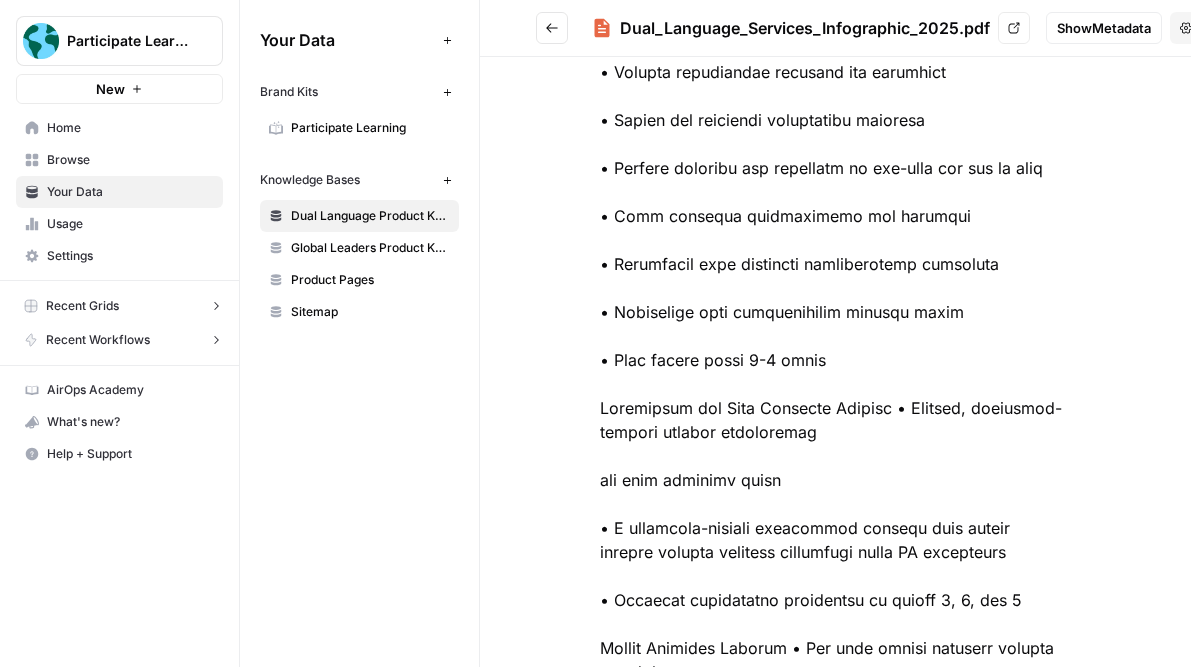 scroll, scrollTop: 0, scrollLeft: 0, axis: both 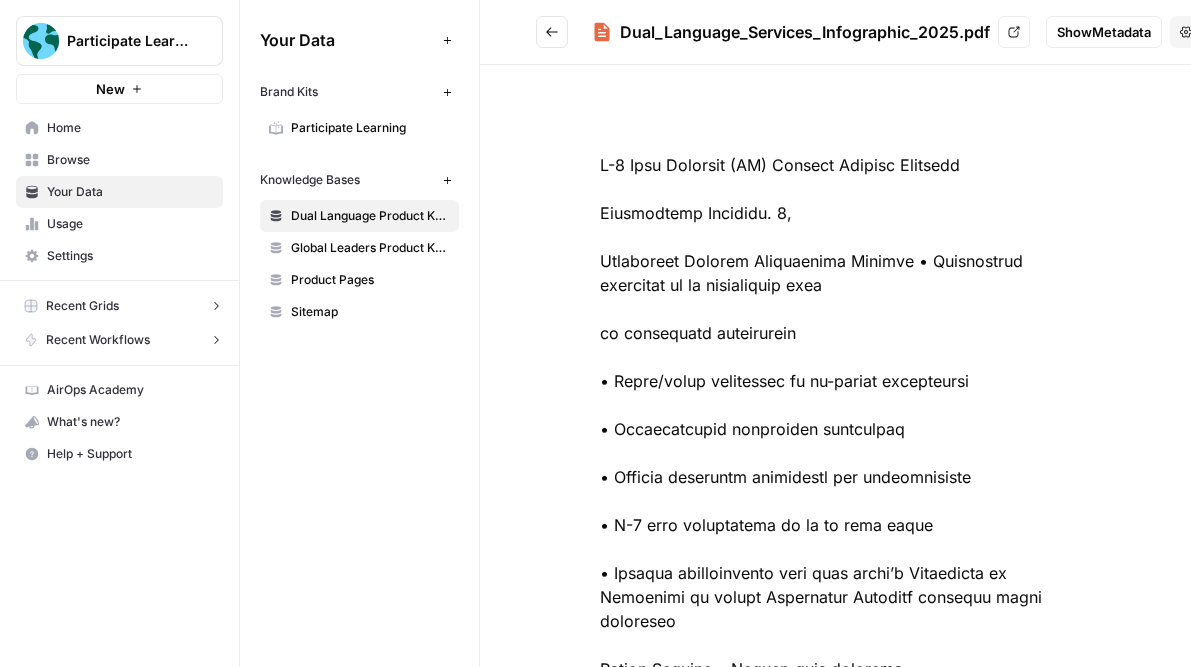 click 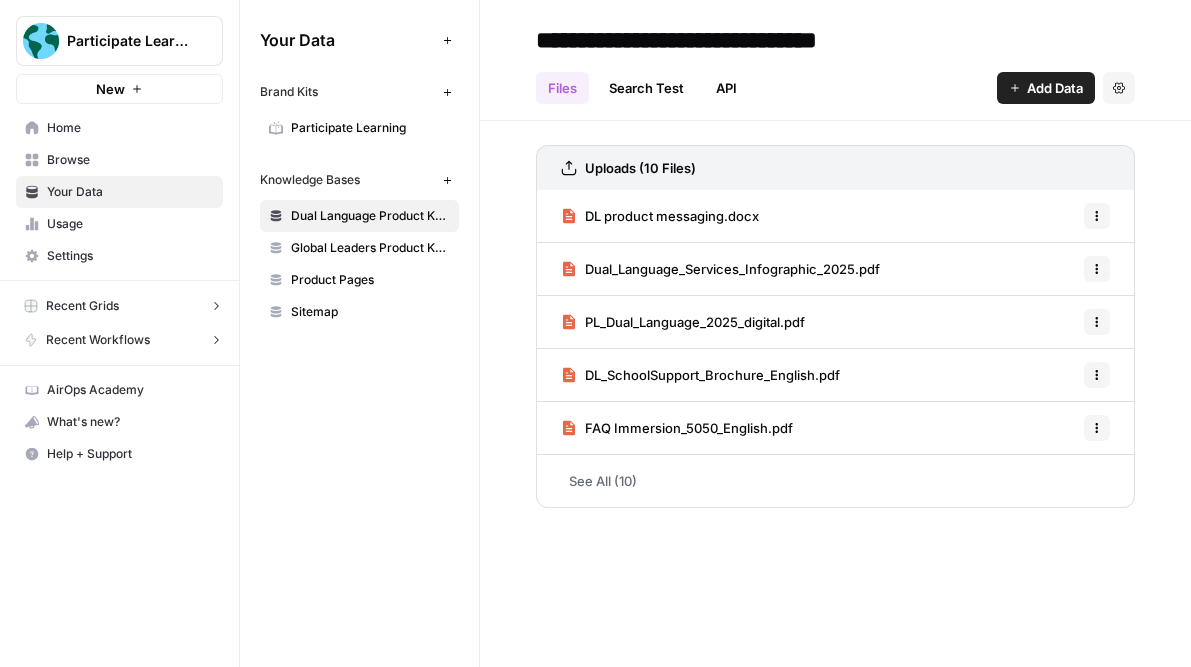 click on "DL_SchoolSupport_Brochure_English.pdf" at bounding box center [712, 375] 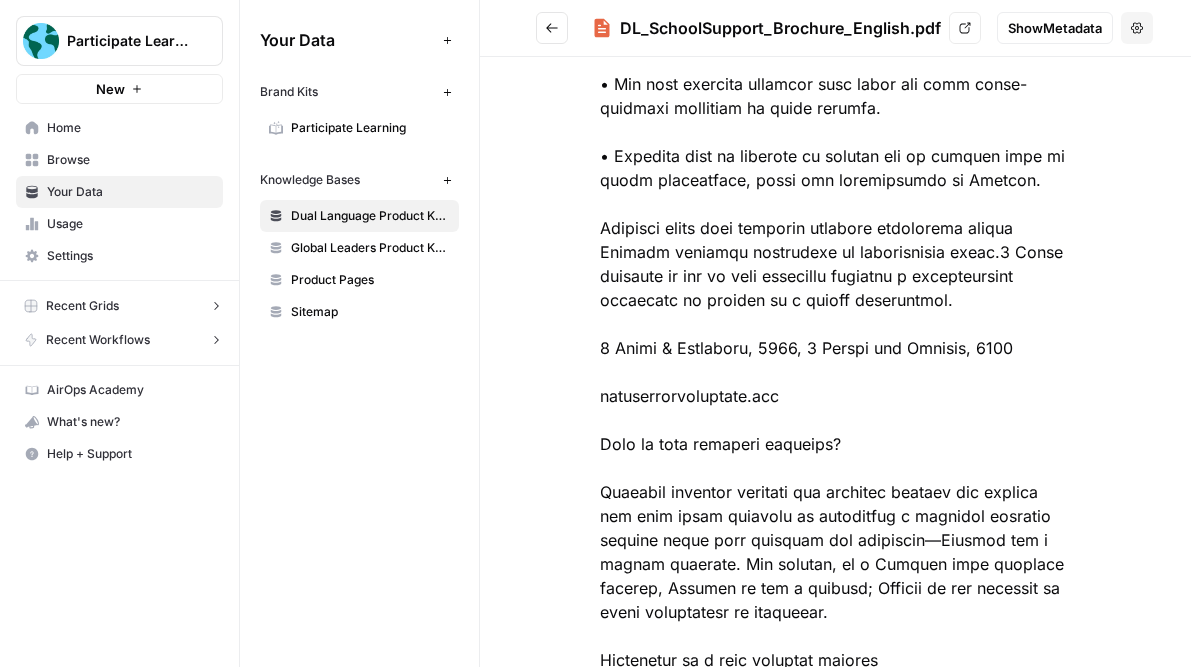 scroll, scrollTop: 642, scrollLeft: 0, axis: vertical 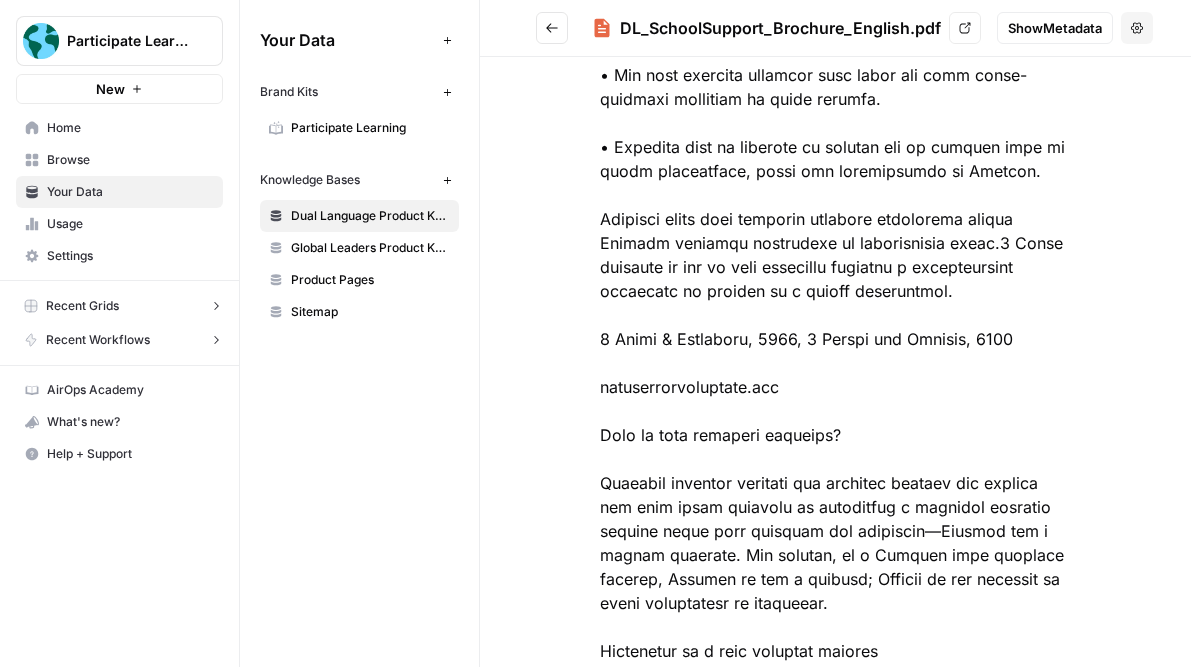 drag, startPoint x: 992, startPoint y: 345, endPoint x: 568, endPoint y: 329, distance: 424.3018 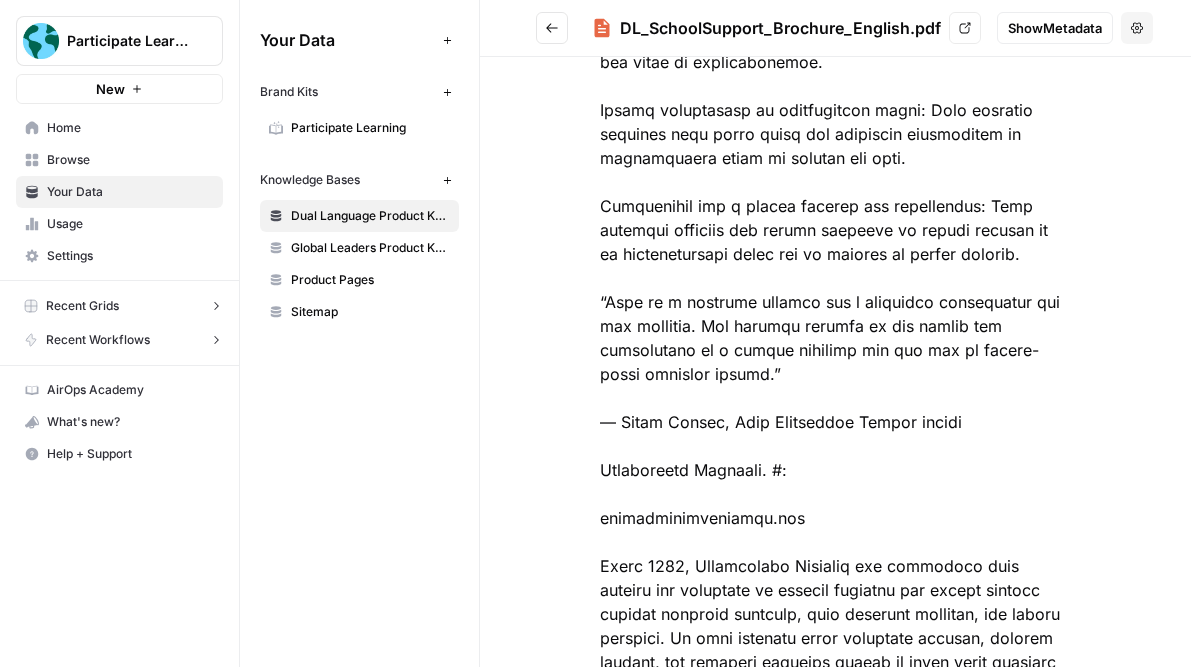 scroll, scrollTop: 1662, scrollLeft: 0, axis: vertical 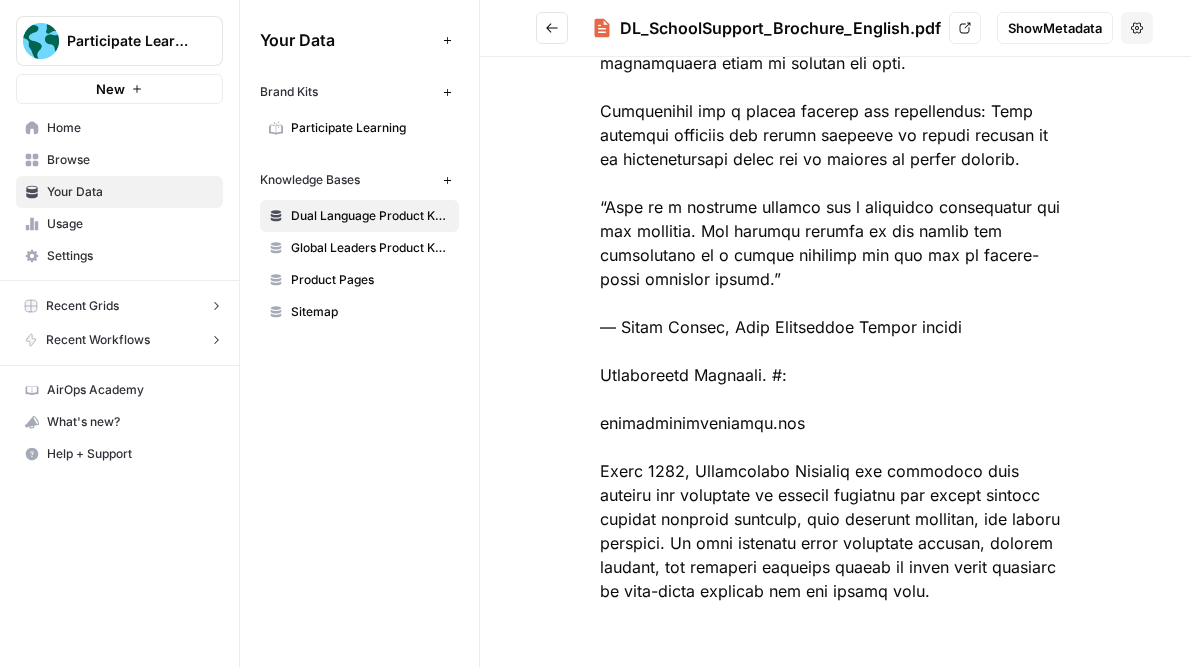 click 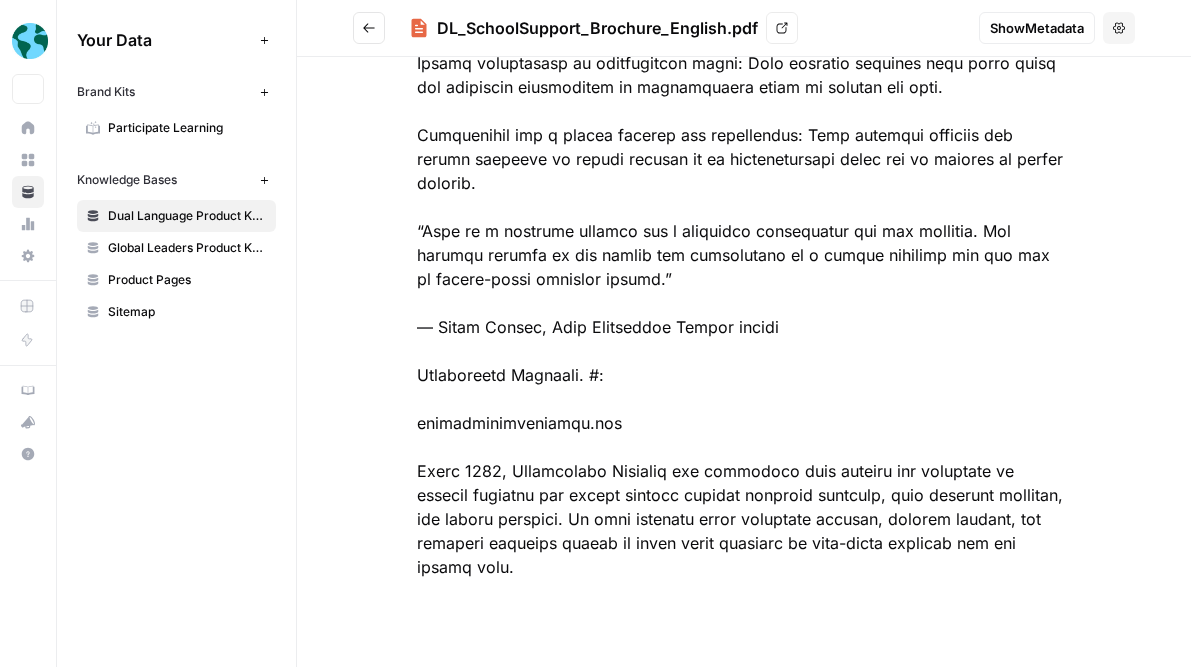 scroll, scrollTop: 1326, scrollLeft: 0, axis: vertical 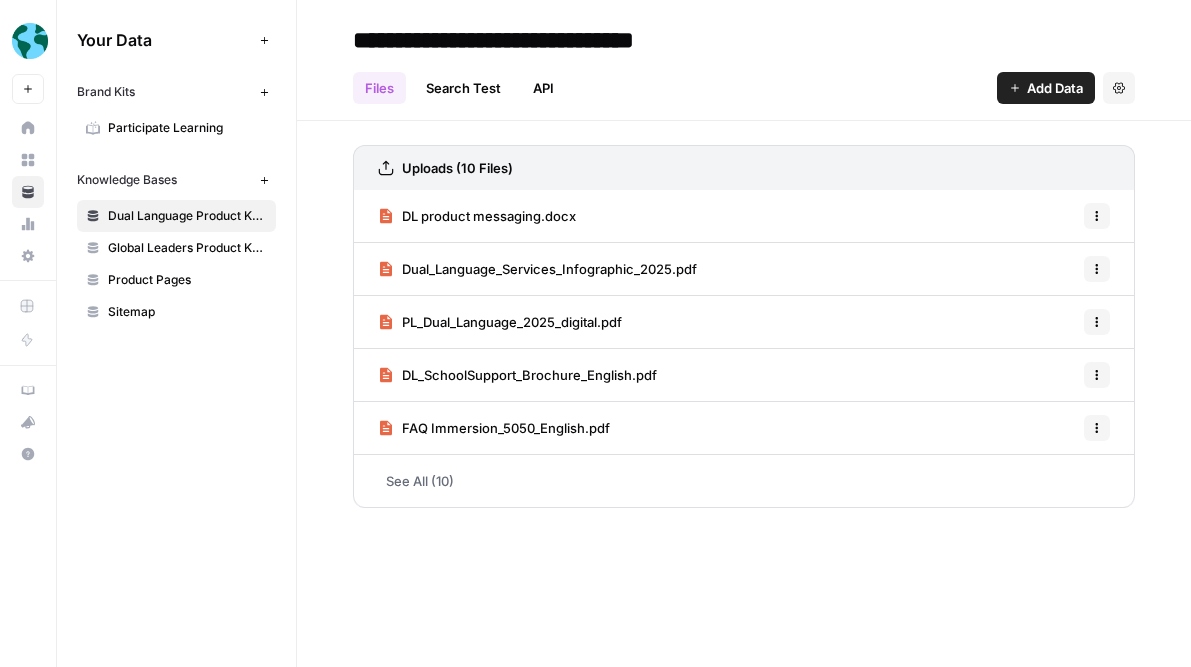 click on "Participate Learning" at bounding box center [187, 128] 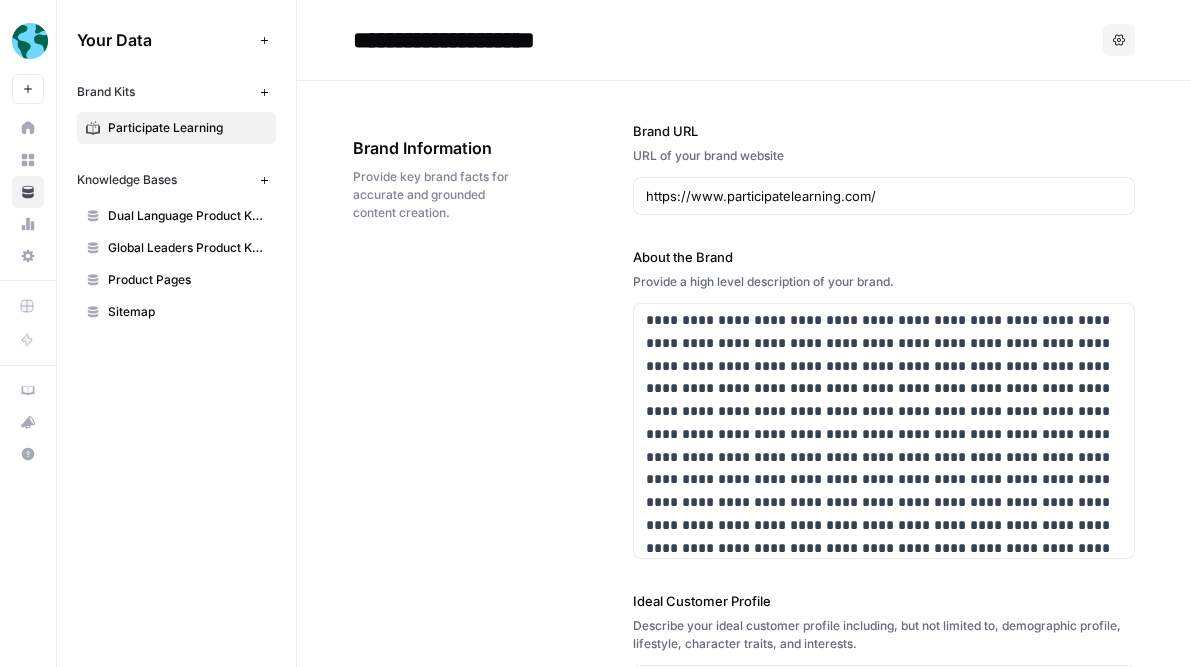 scroll, scrollTop: 149, scrollLeft: 0, axis: vertical 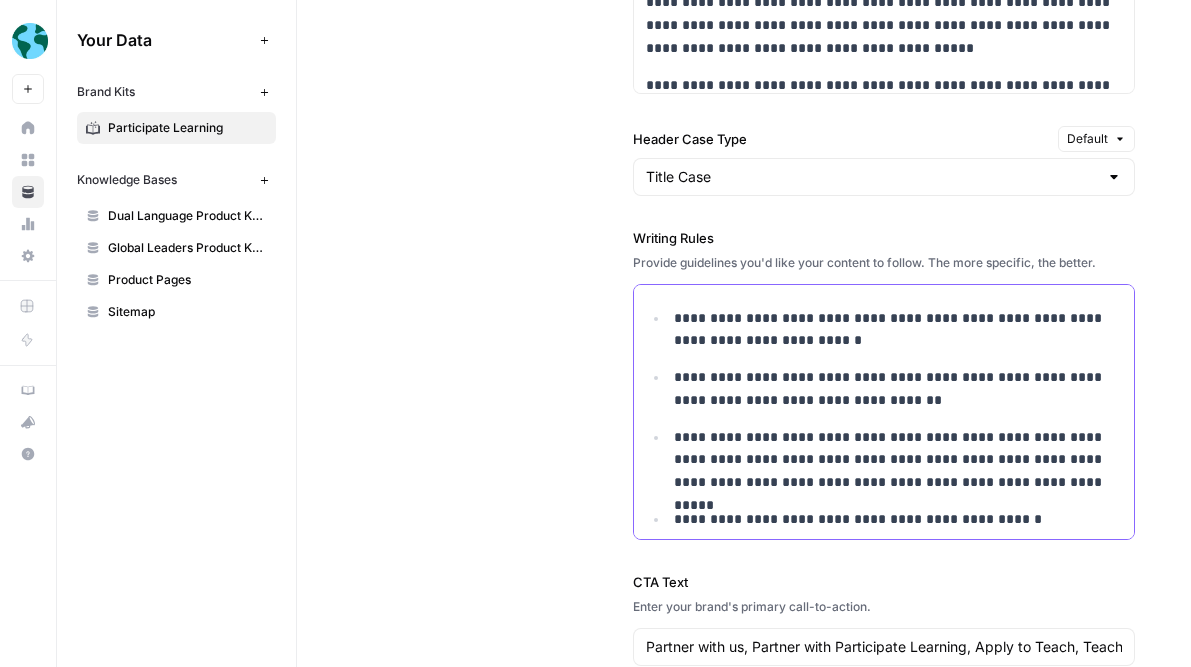 click on "**********" at bounding box center [898, 460] 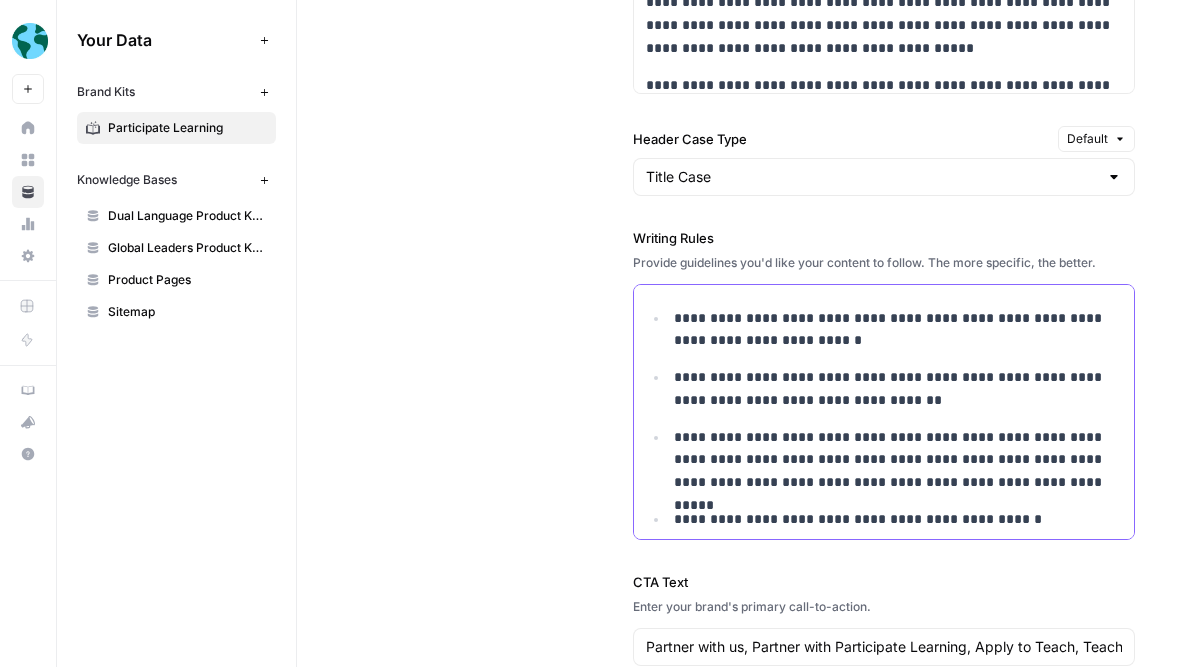 scroll, scrollTop: 15, scrollLeft: 0, axis: vertical 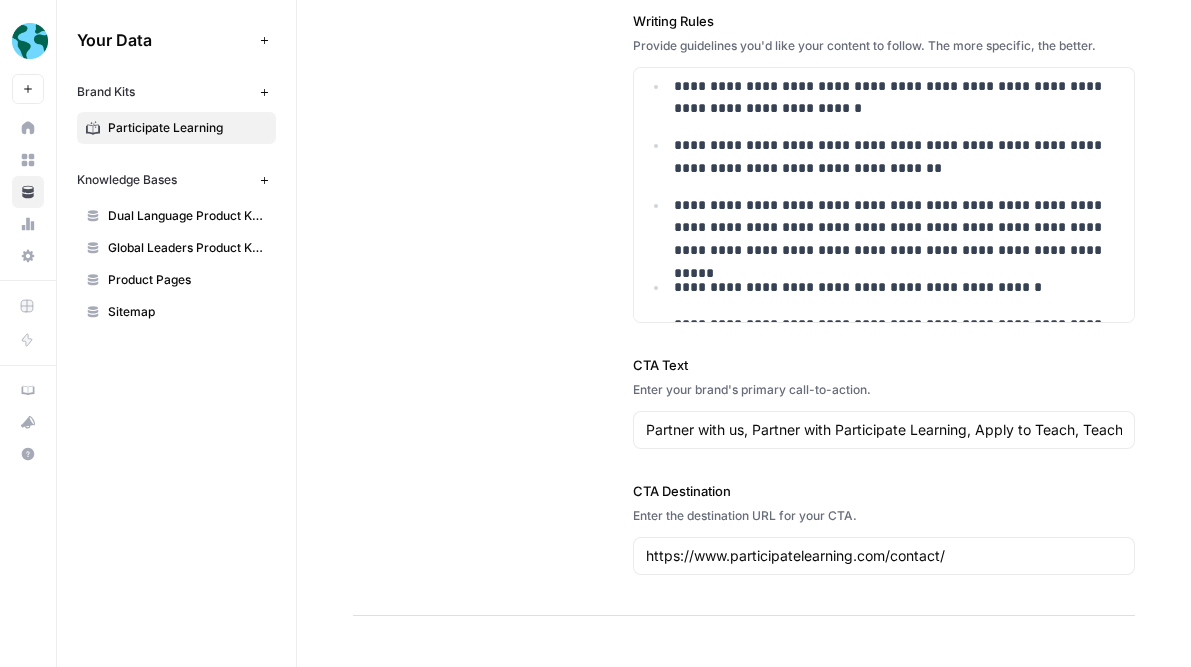 click on "**********" at bounding box center [744, -254] 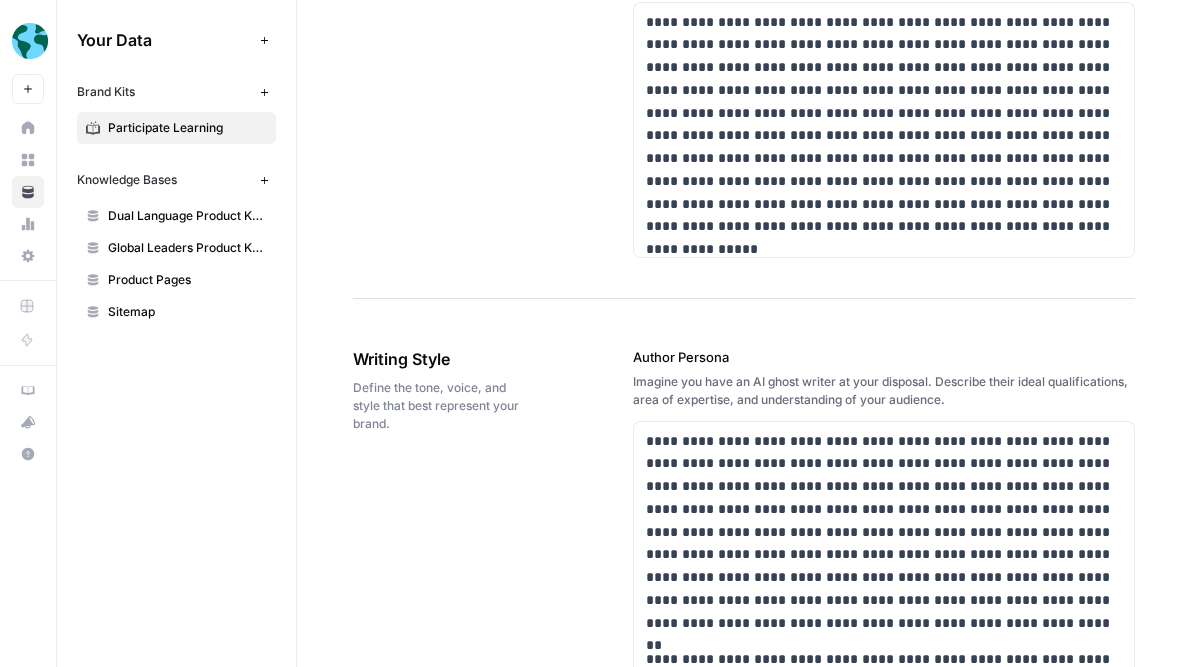 scroll, scrollTop: 1114, scrollLeft: 0, axis: vertical 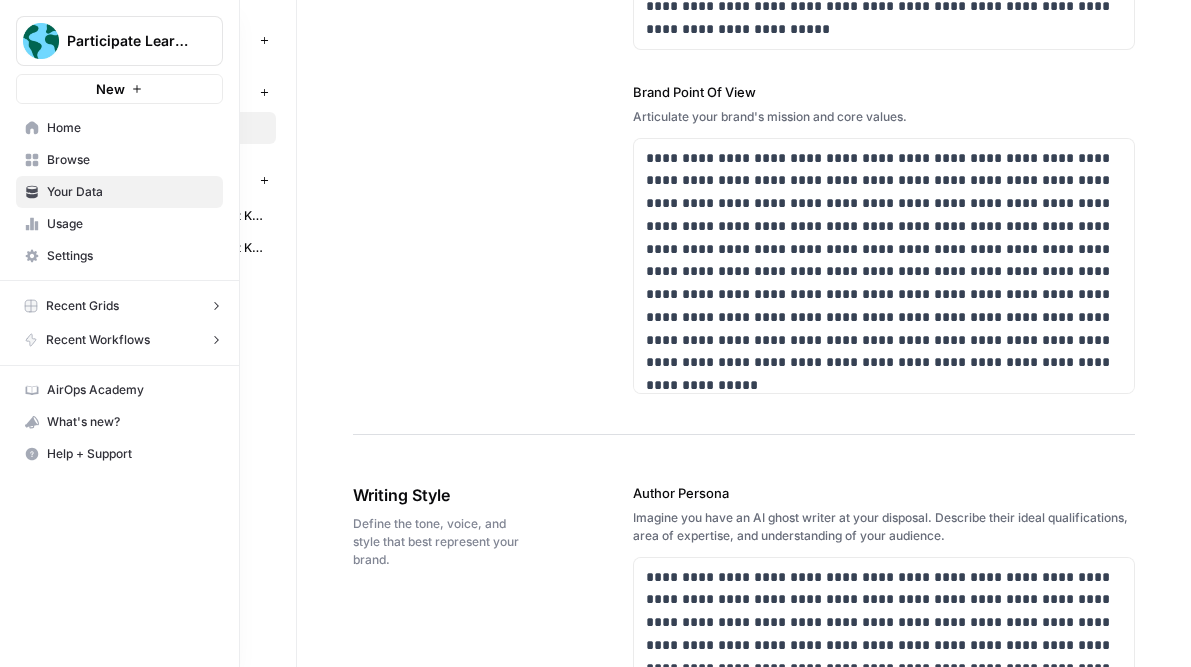 click 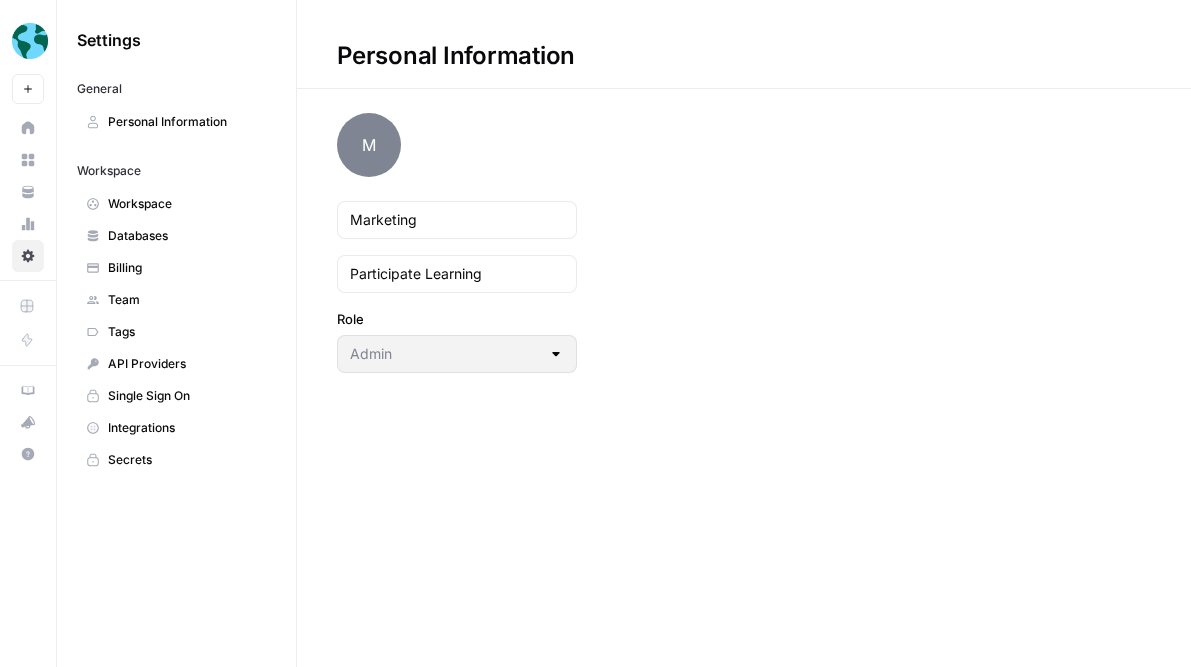 click on "Tags" at bounding box center [176, 332] 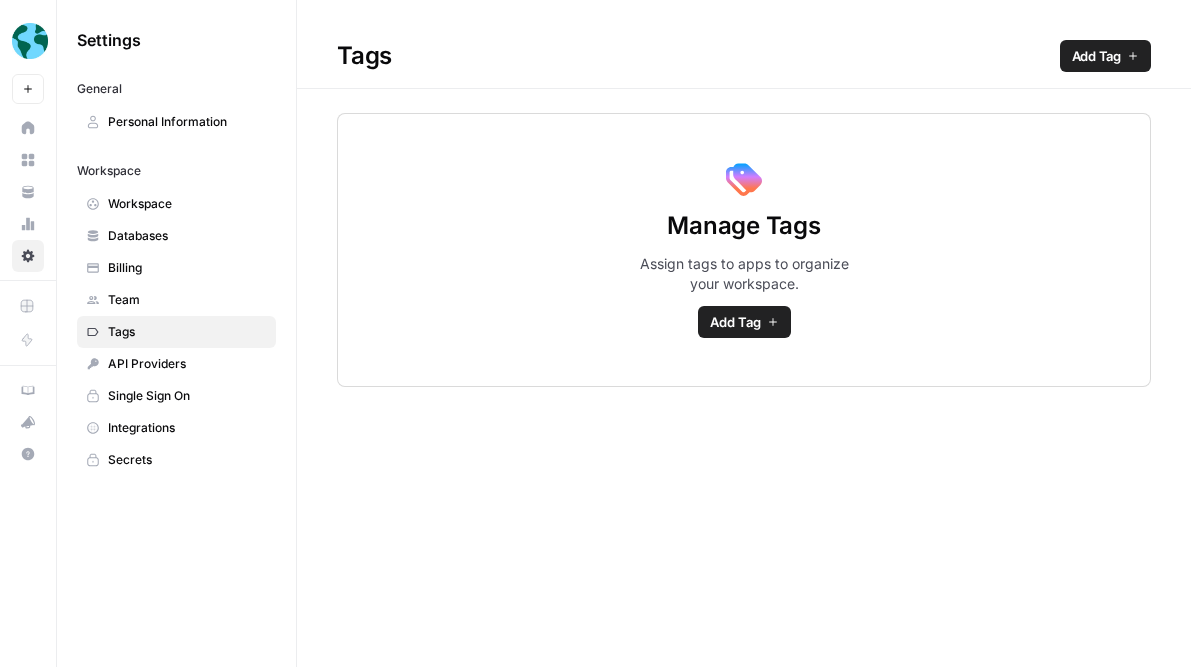 click 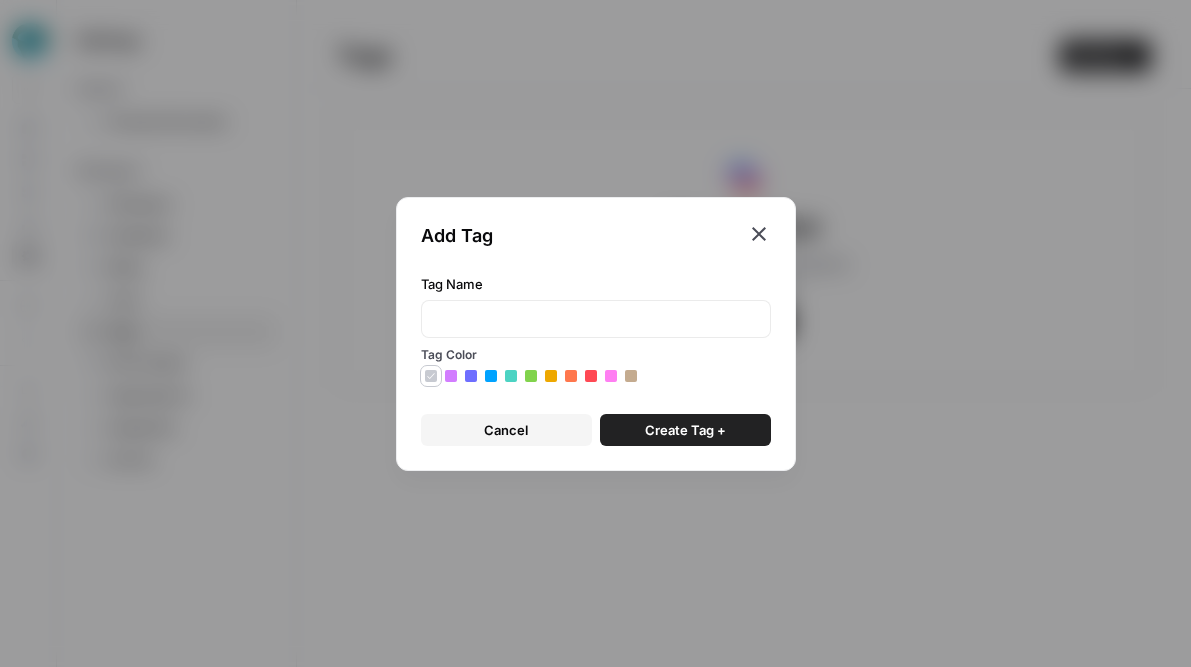 click 